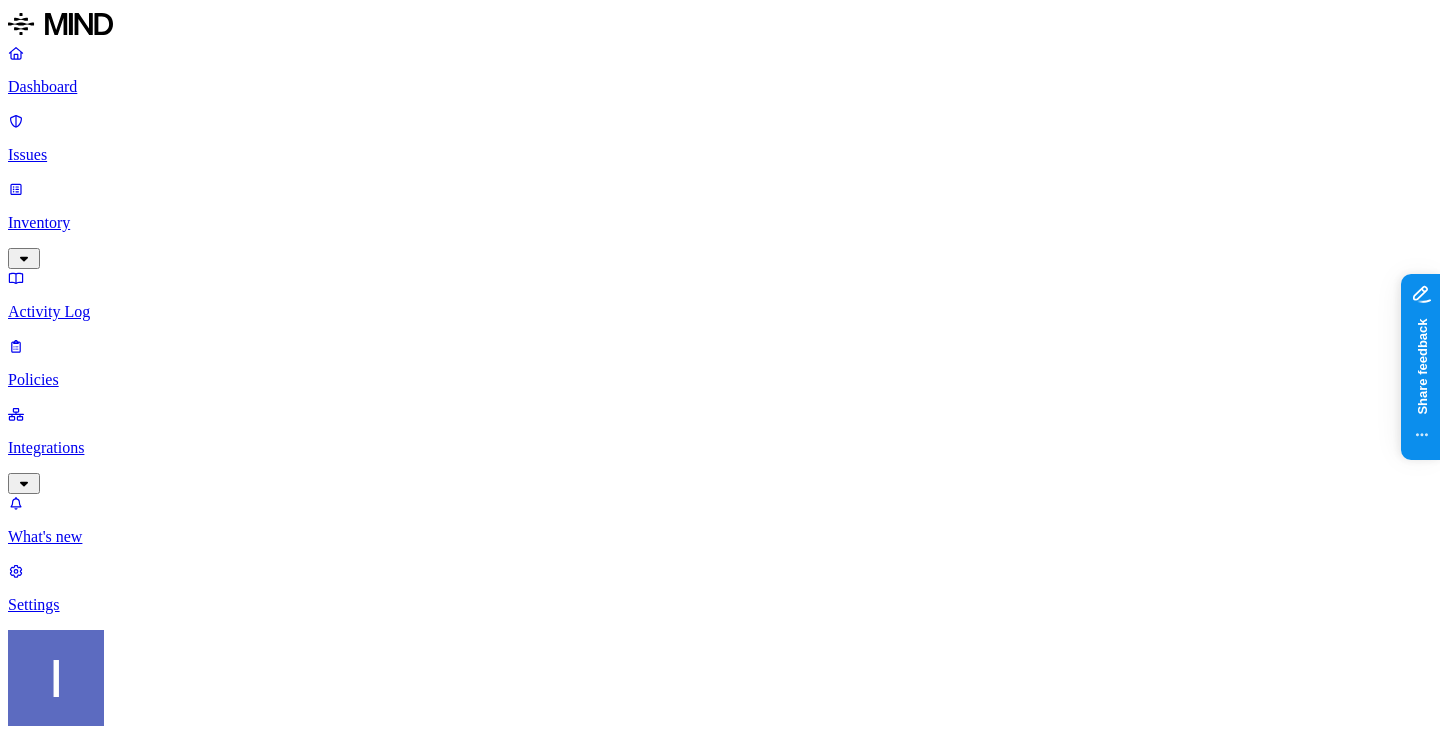 click on "Prevention" at bounding box center [195, 2702] 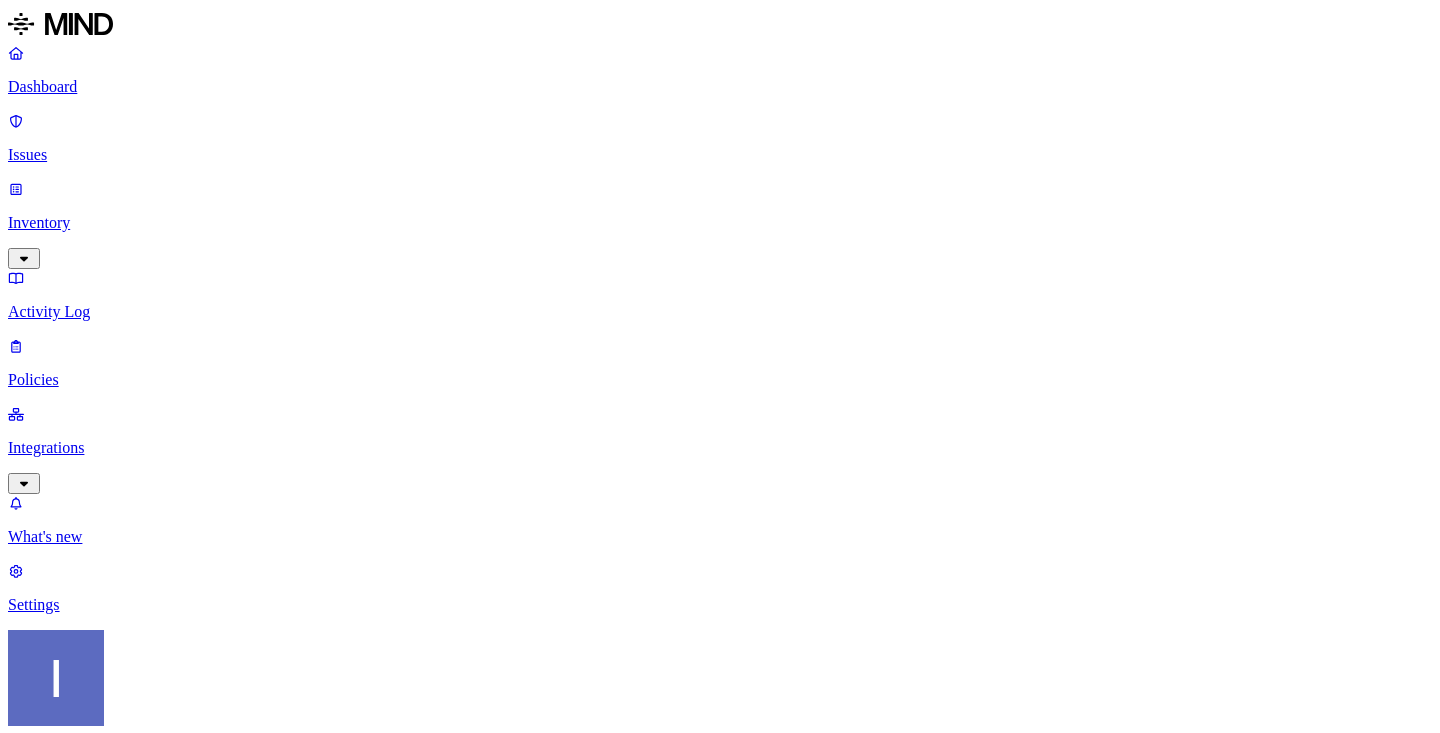 scroll, scrollTop: 0, scrollLeft: 0, axis: both 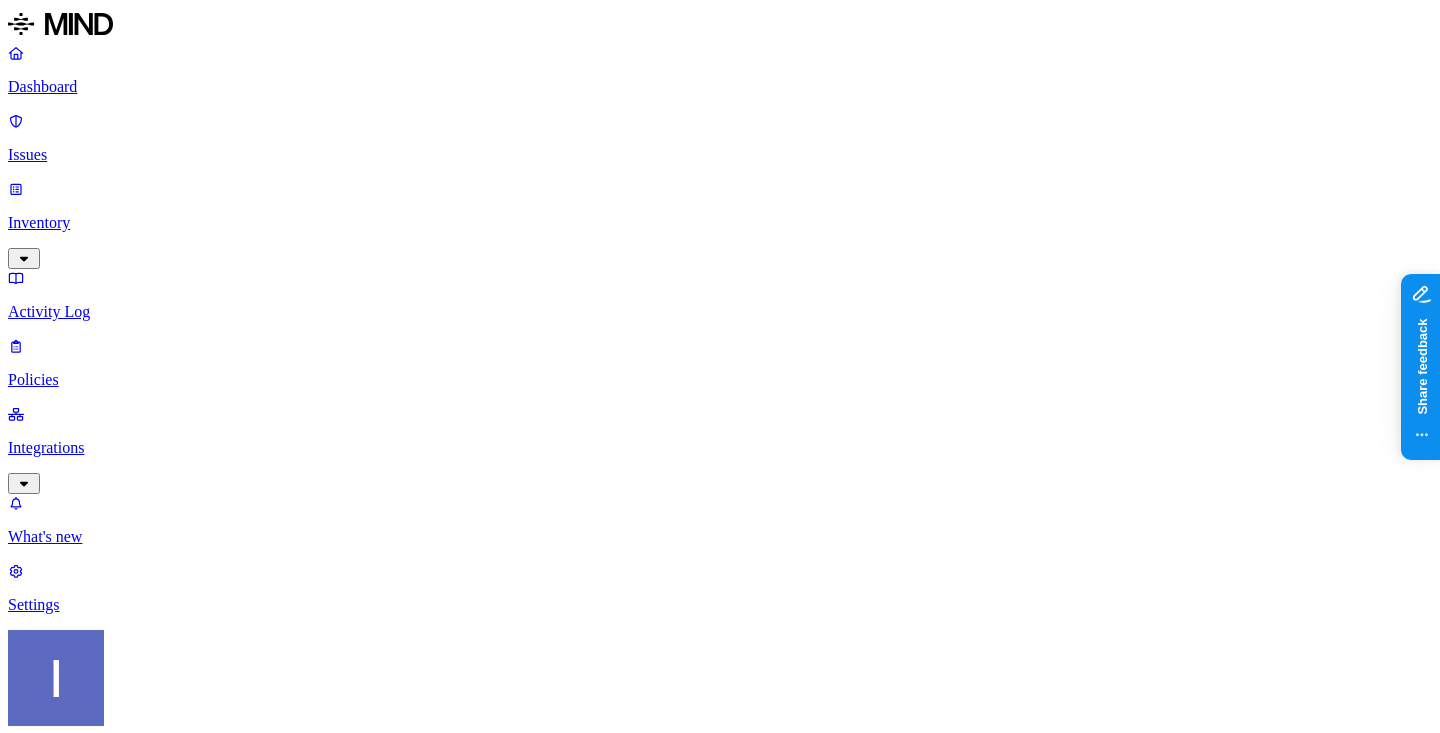 click on "Integrations" at bounding box center (720, 448) 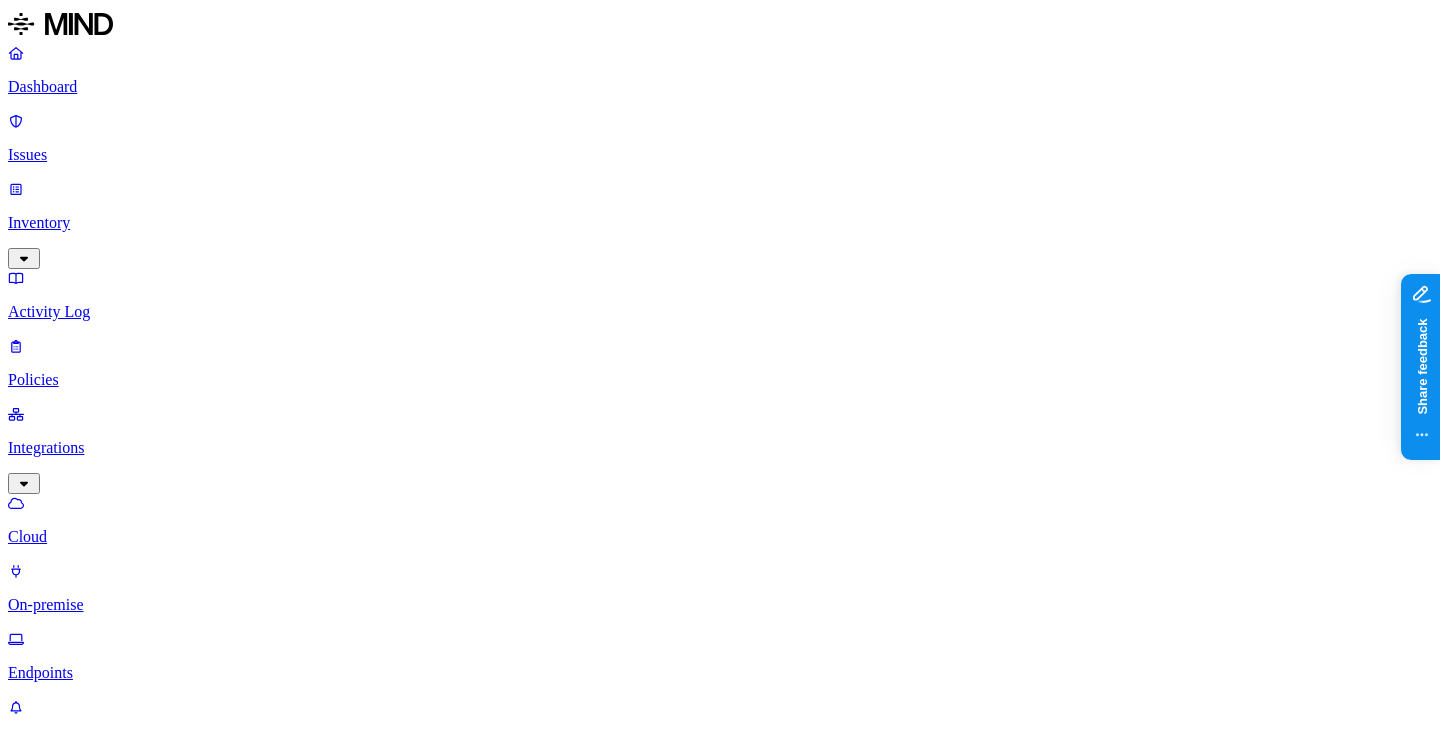 click on "Endpoints" at bounding box center (720, 673) 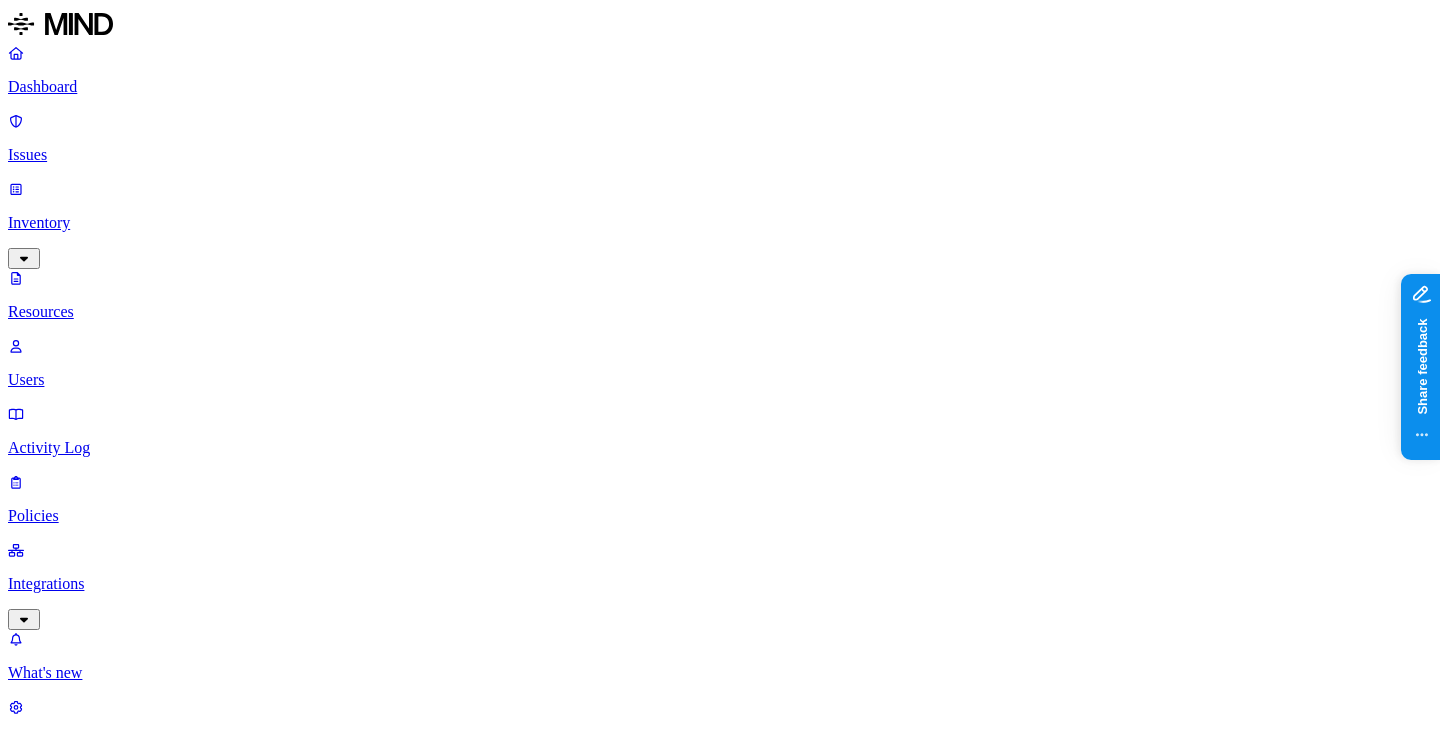 click on "Dashboard Issues Inventory Resources Users Activity Log Policies Integrations What's new 1 Settings [FIRST] [LAST] ACME Resources Kind File type Classification Category Data types Labels Access Last access Drive name Encrypted 2,833 Resources Kind Resource Classification Category Access Last access time Full path test please work – – – – My Kanban Project/KAN-1 b.txt – – – – Avigail-project-test/APT-7 iban.txt PII / PHI 1 – – – Avigail-project-test/APT-7/APT-8 New sub issue 2 add app id test – – – – Avigail-project-test/APT-7/APT-9 New sub issue add app id test – – – – Avigail-project-test/APT-7/APT-8 New issue add app id test – – – – Avigail-project-test/APT-7 Test labels num 1.docx – – Internal 1 [MONTH] [DAY], [YEAR], [HOUR]:[MINUTE] [AM/PM] [FIRST] [LAST] test doc for labels.docx – – Internal 19 [MONTH] [DAY], [YEAR], [HOUR]:[MINUTE] [AM/PM] test label_excel_restricted.xlsx – – Internal 1 [MONTH] [DAY], [YEAR], [HOUR]:[MINUTE] [AM/PM] [FIRST] [LAST]/label-test-files label_powerpoint_restricted.pptx – – Internal" at bounding box center (720, 4769) 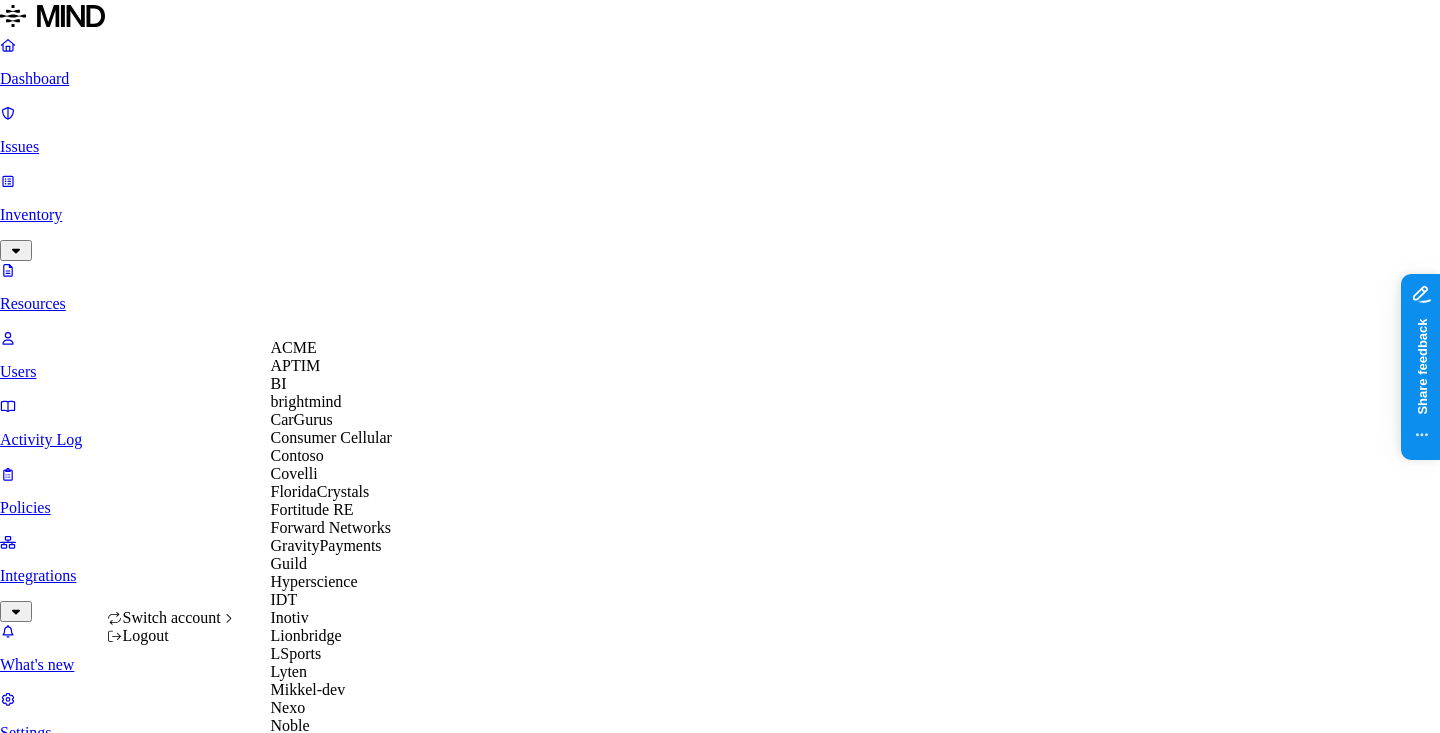 click on "Dashboard Issues Inventory Resources Users Activity Log Policies Integrations What's new 1 Settings [FIRST] [LAST] ACME Resources Kind File type Classification Category Data types Labels Access Last access Drive name Encrypted 2,833 Resources Kind Resource Classification Category Access Last access time Full path test please work – – – – My Kanban Project/KAN-1 b.txt – – – – Avigail-project-test/APT-7 iban.txt PII / PHI 1 – – – Avigail-project-test/APT-7/APT-8 New sub issue 2 add app id test – – – – Avigail-project-test/APT-7/APT-9 New sub issue add app id test – – – – Avigail-project-test/APT-7/APT-8 New issue add app id test – – – – Avigail-project-test/APT-7 Test labels num 1.docx – – Internal 1 [MONTH] [DAY], [YEAR], [HOUR]:[MINUTE] [AM/PM] [FIRST] [LAST] test doc for labels.docx – – Internal 19 [MONTH] [DAY], [YEAR], [HOUR]:[MINUTE] [AM/PM] test label_excel_restricted.xlsx – – Internal 1 [MONTH] [DAY], [YEAR], [HOUR]:[MINUTE] [AM/PM] [FIRST] [LAST]/label-test-files label_powerpoint_restricted.pptx – – Internal" at bounding box center (720, 4765) 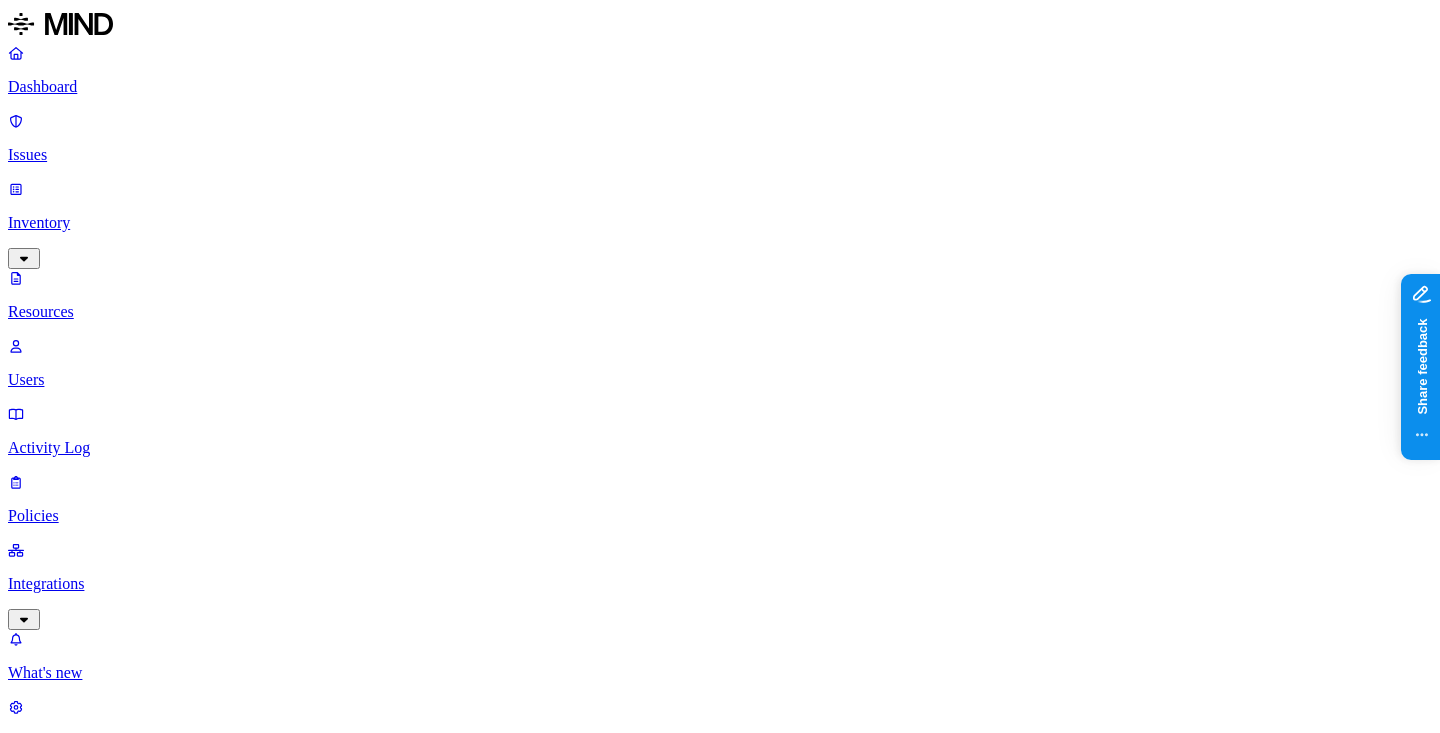 click on "Dashboard" at bounding box center (720, 87) 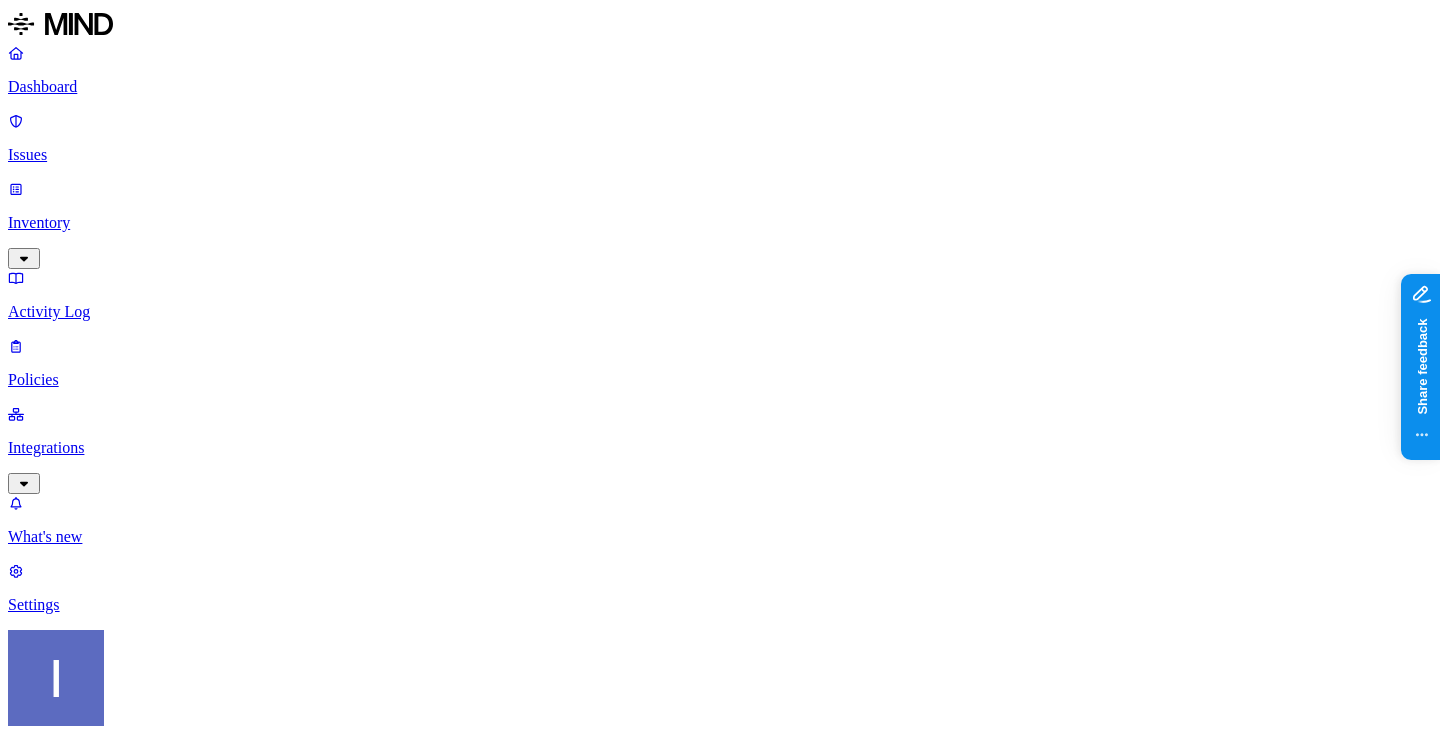 scroll, scrollTop: 177, scrollLeft: 0, axis: vertical 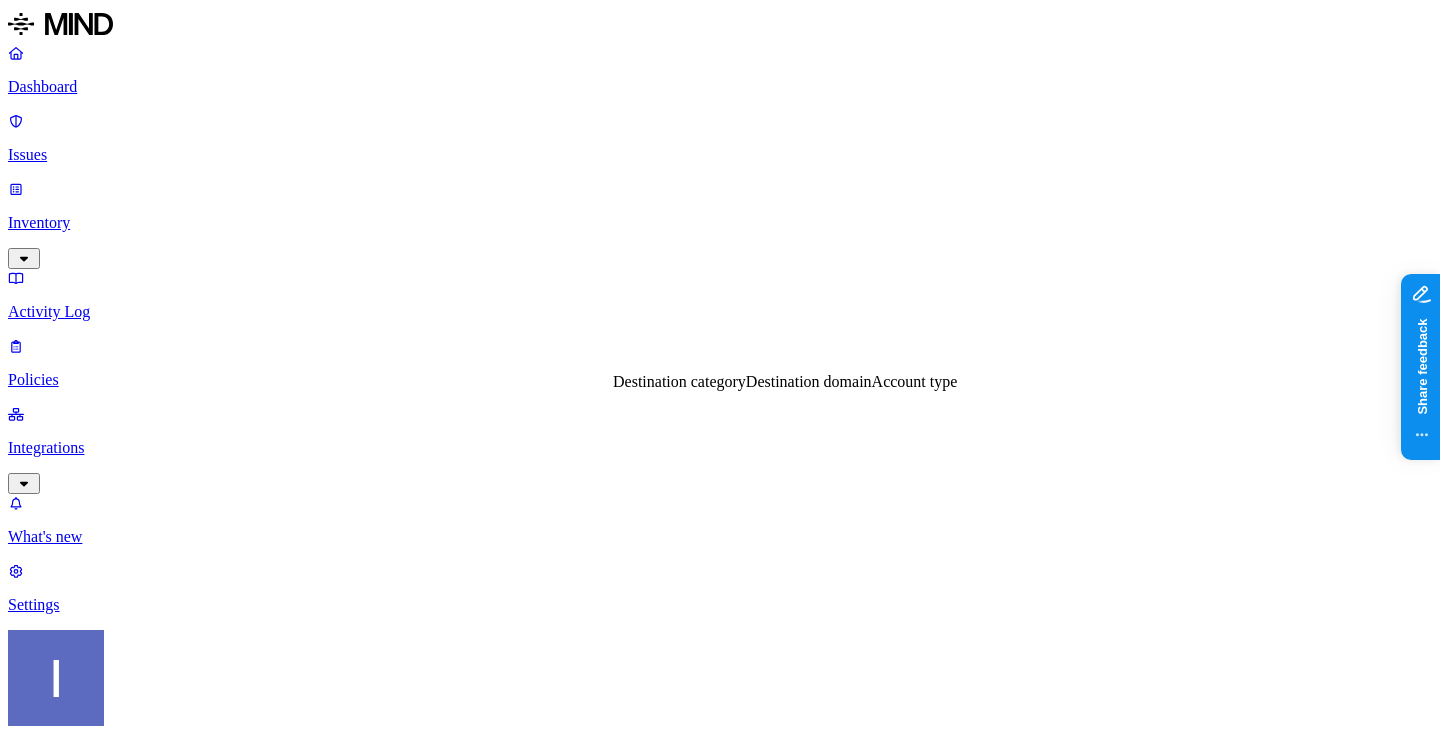 click on "DATA Any UPLOAD Anywhere BY USER Anyone" at bounding box center (720, 1533) 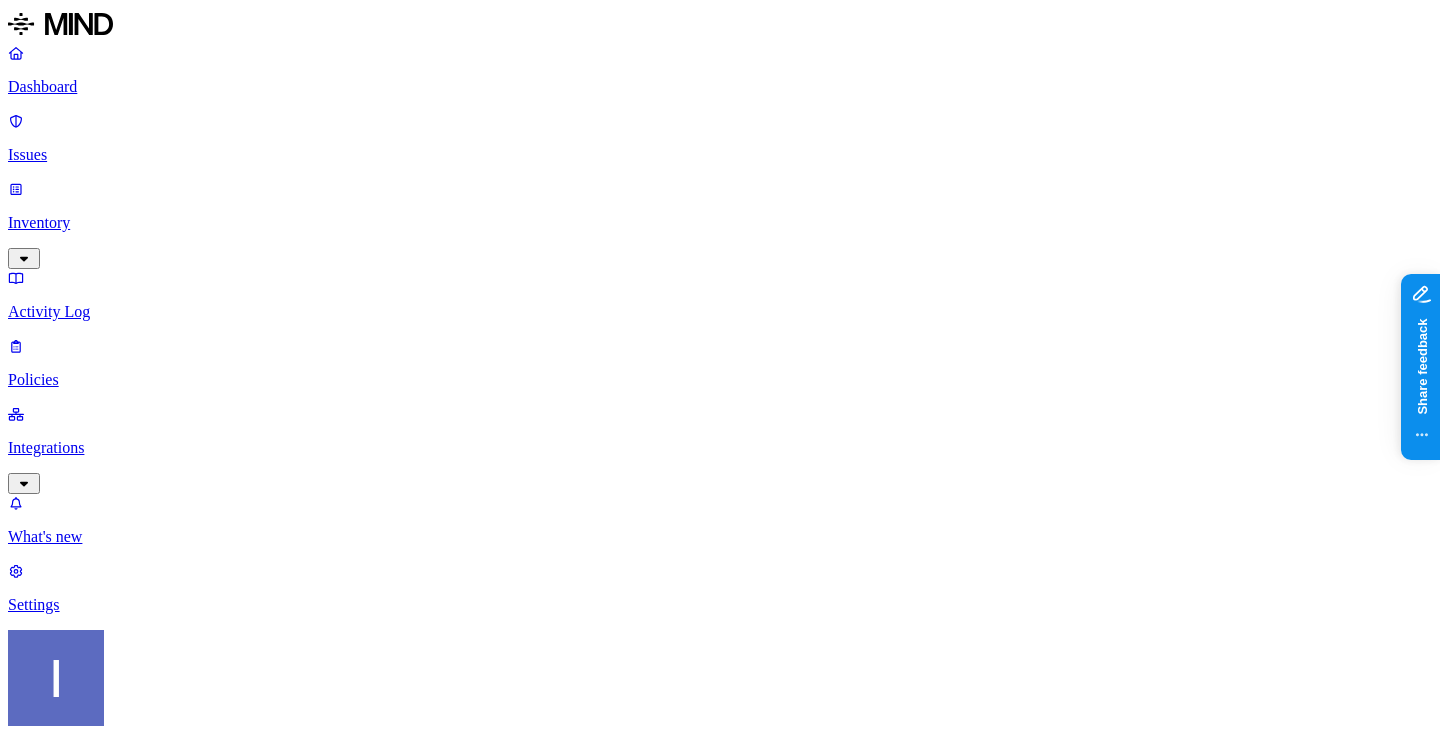 click on "Issues" at bounding box center (720, 138) 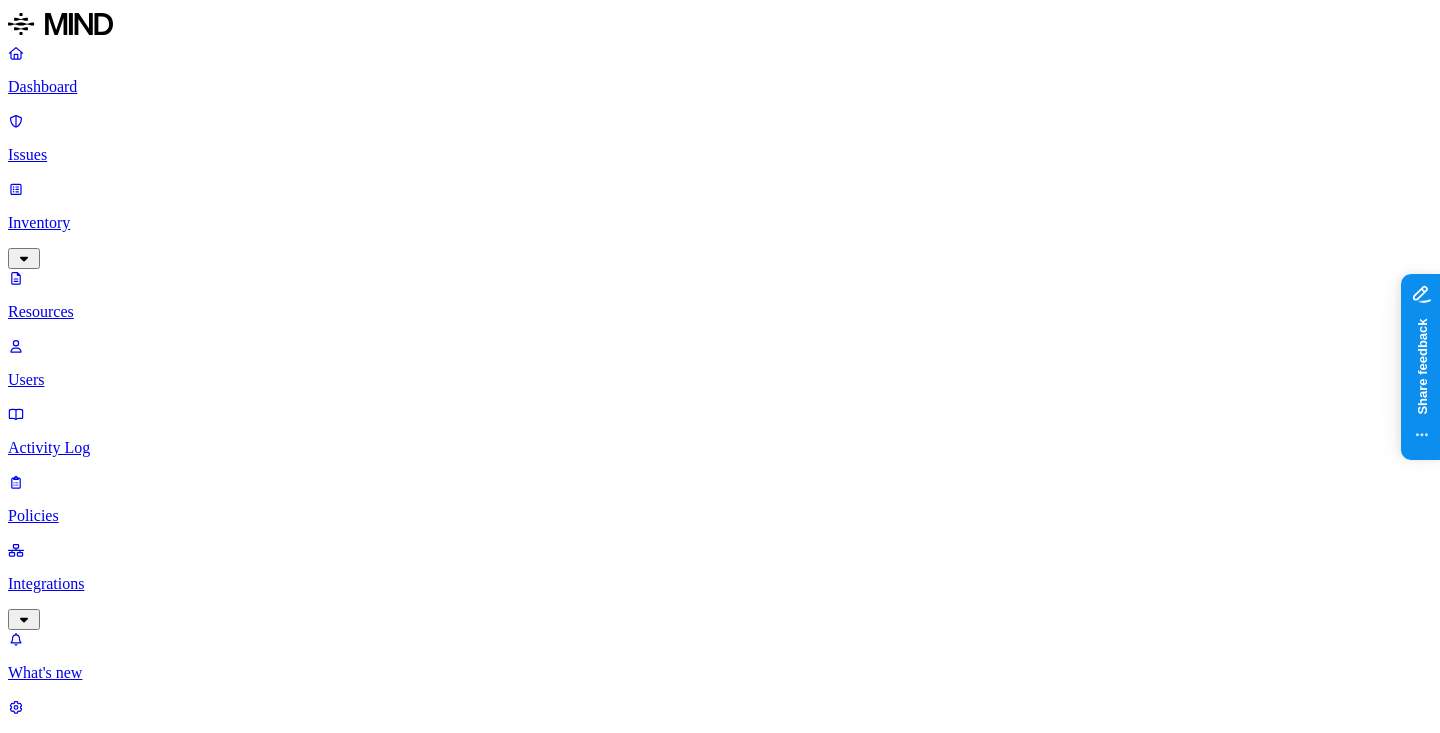 click on "Issues" at bounding box center [720, 155] 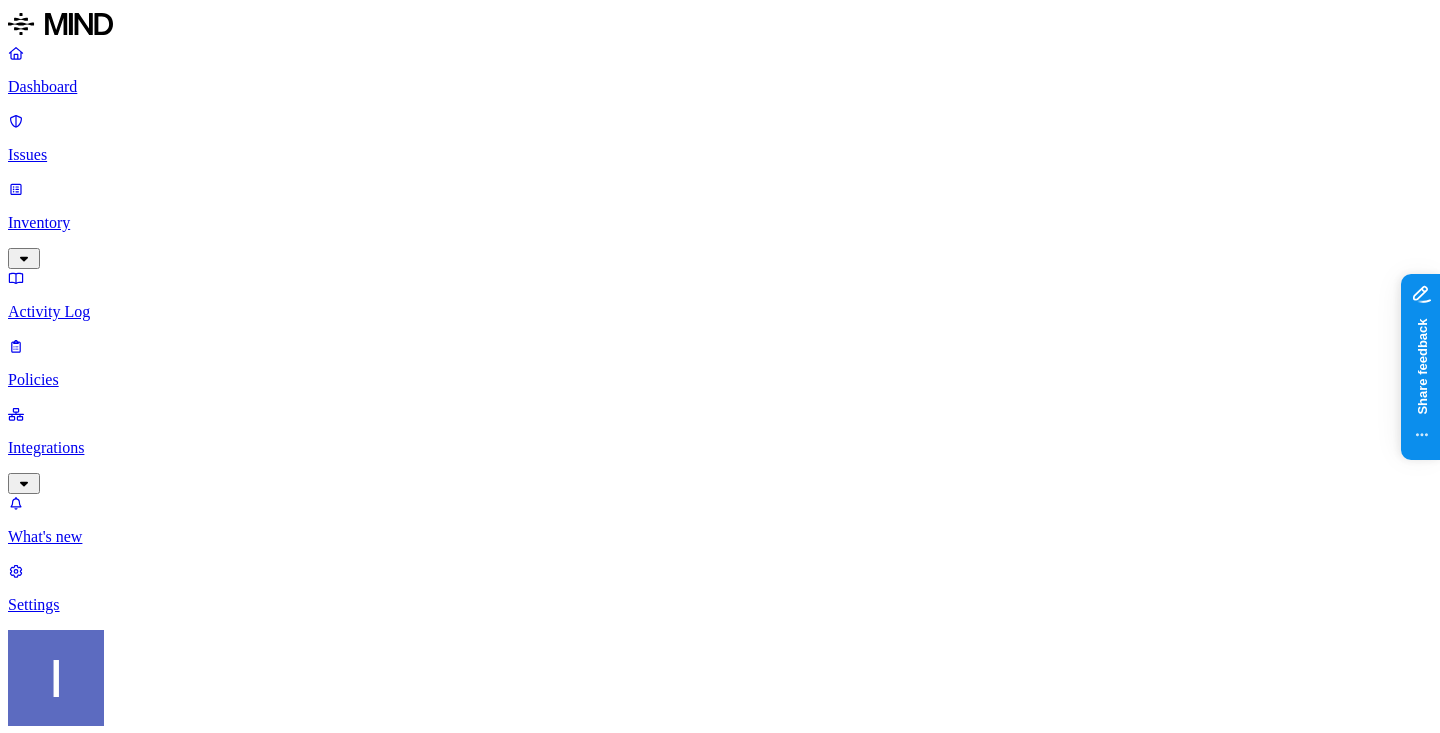 scroll, scrollTop: 60, scrollLeft: 0, axis: vertical 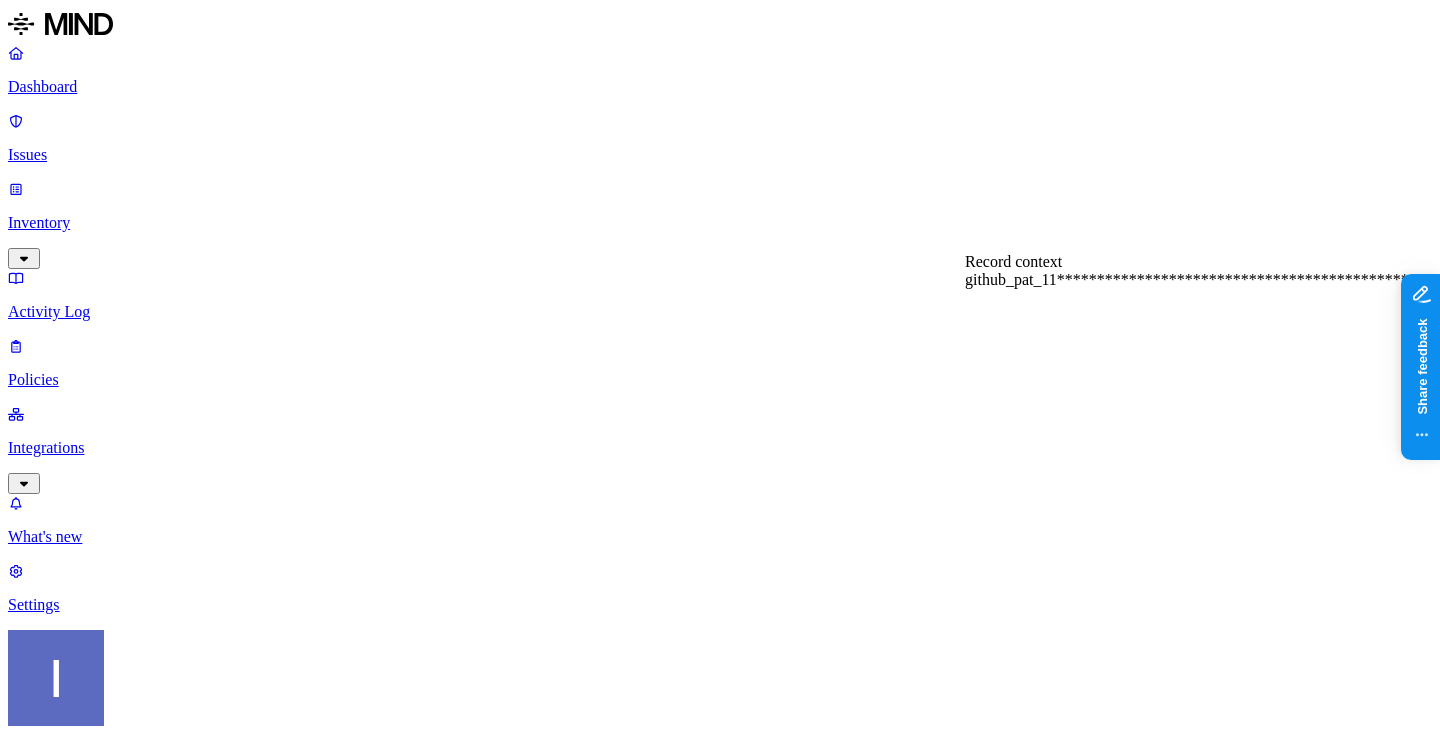 click 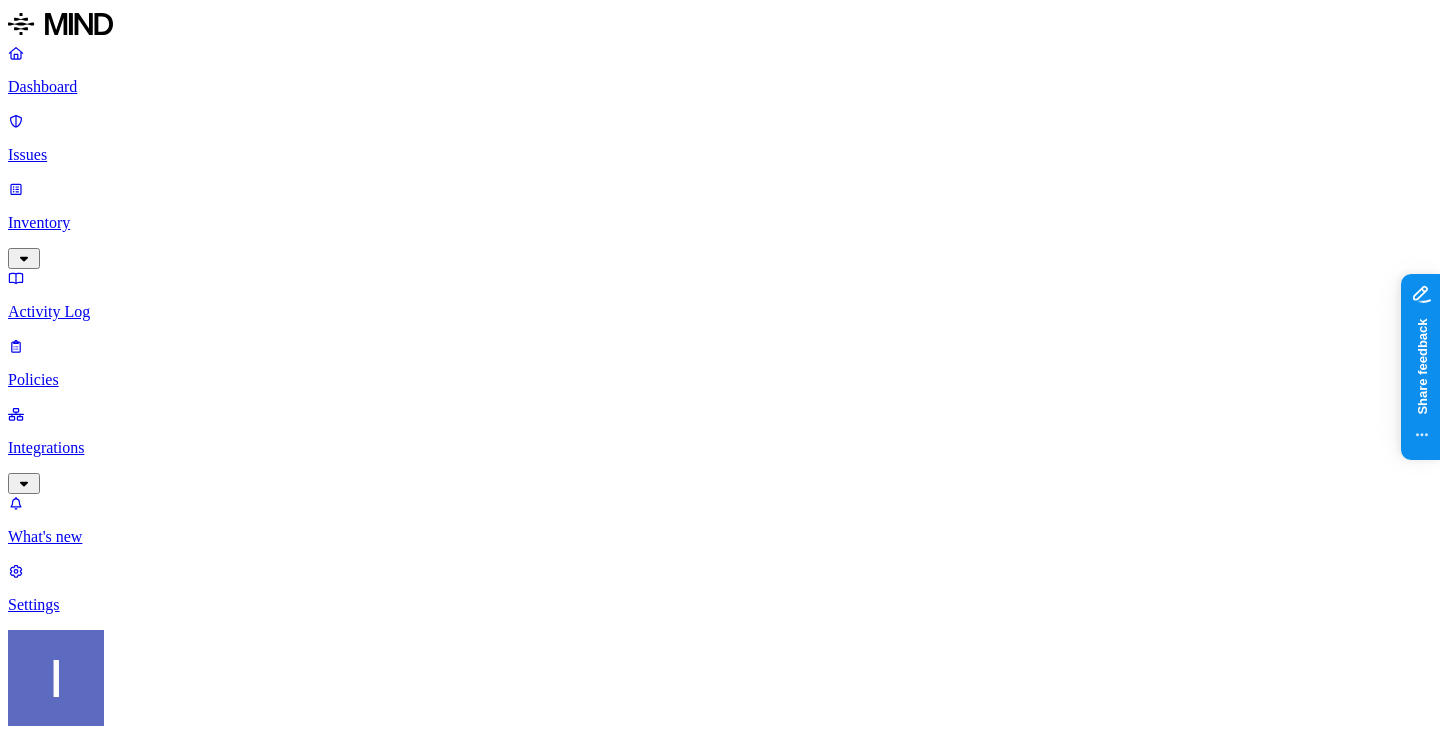 scroll, scrollTop: 34, scrollLeft: 0, axis: vertical 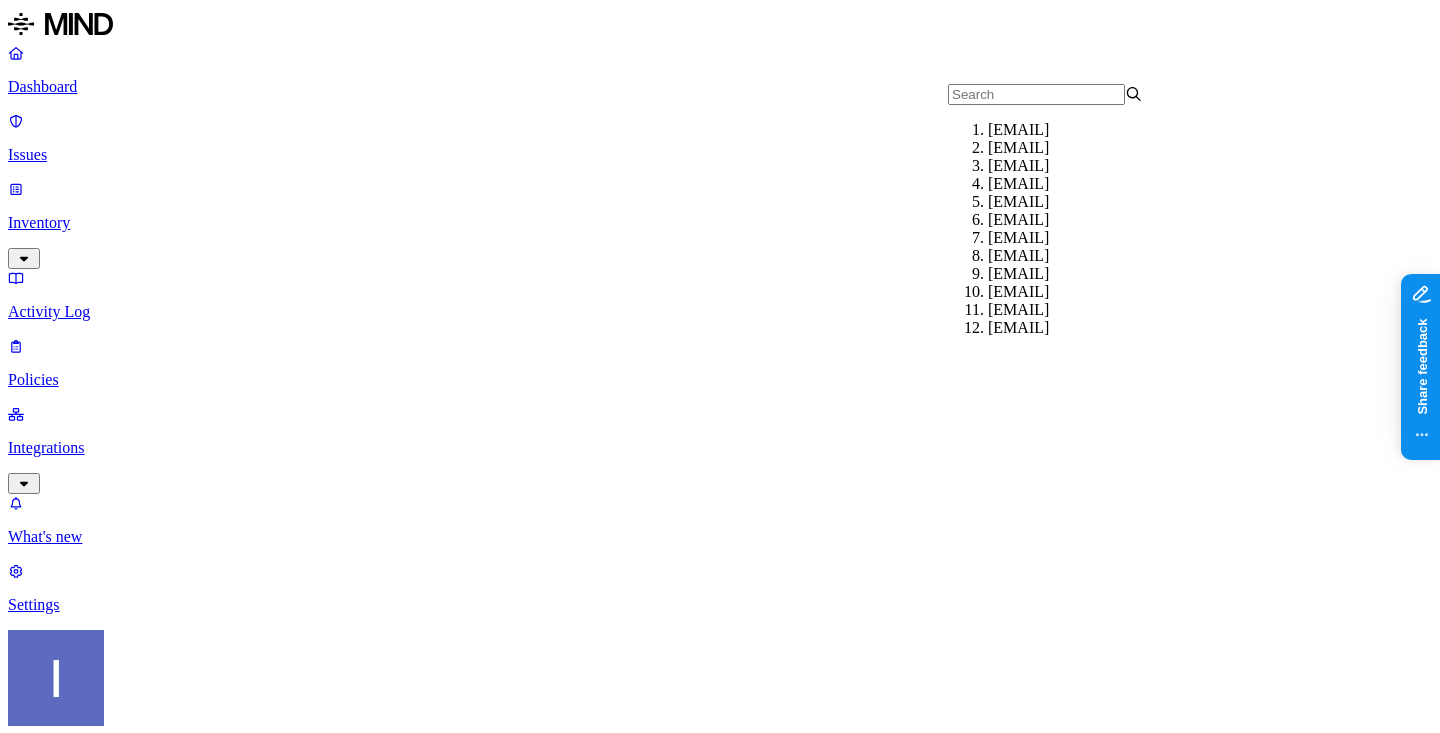 click on "Risk category" at bounding box center (56, 1116) 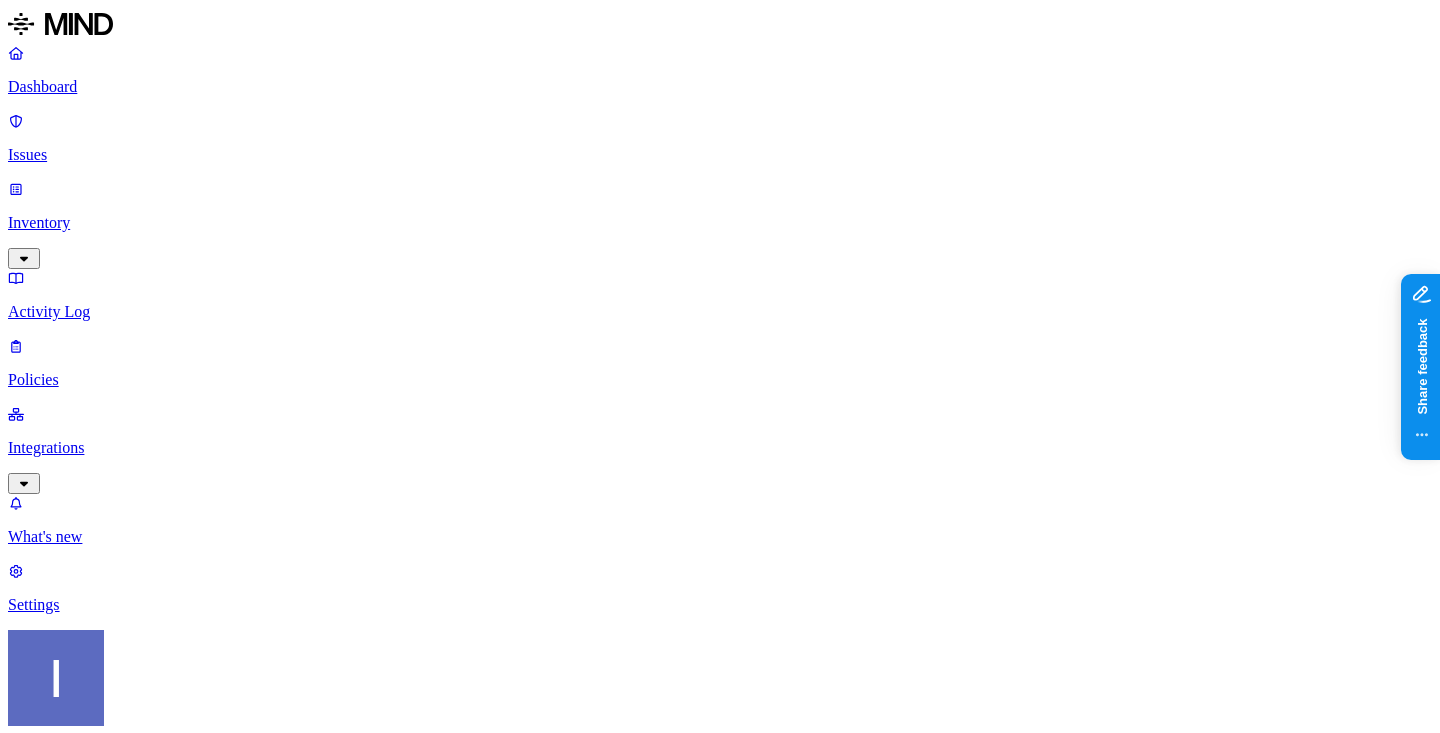 click on "Assignee" at bounding box center (43, 1274) 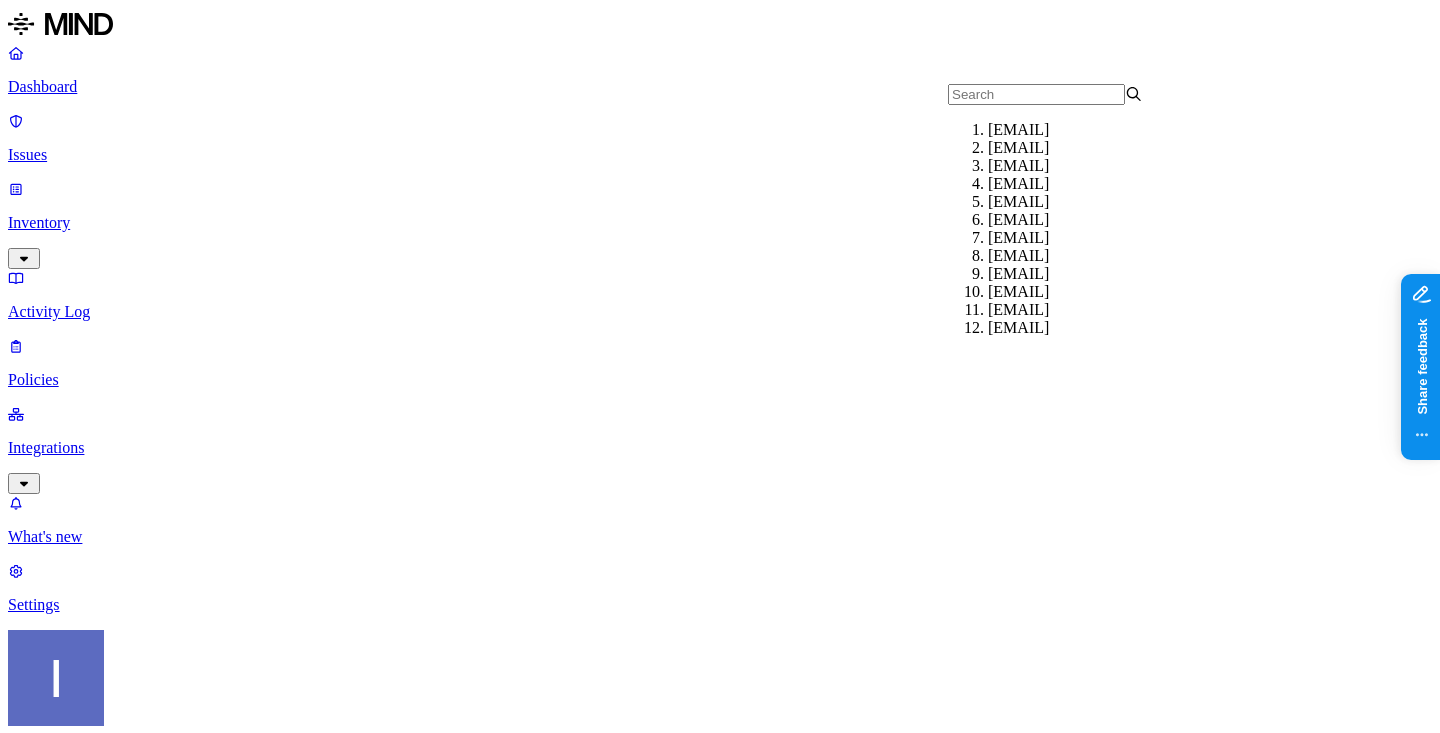 click on "Issues: All issues" at bounding box center [720, 924] 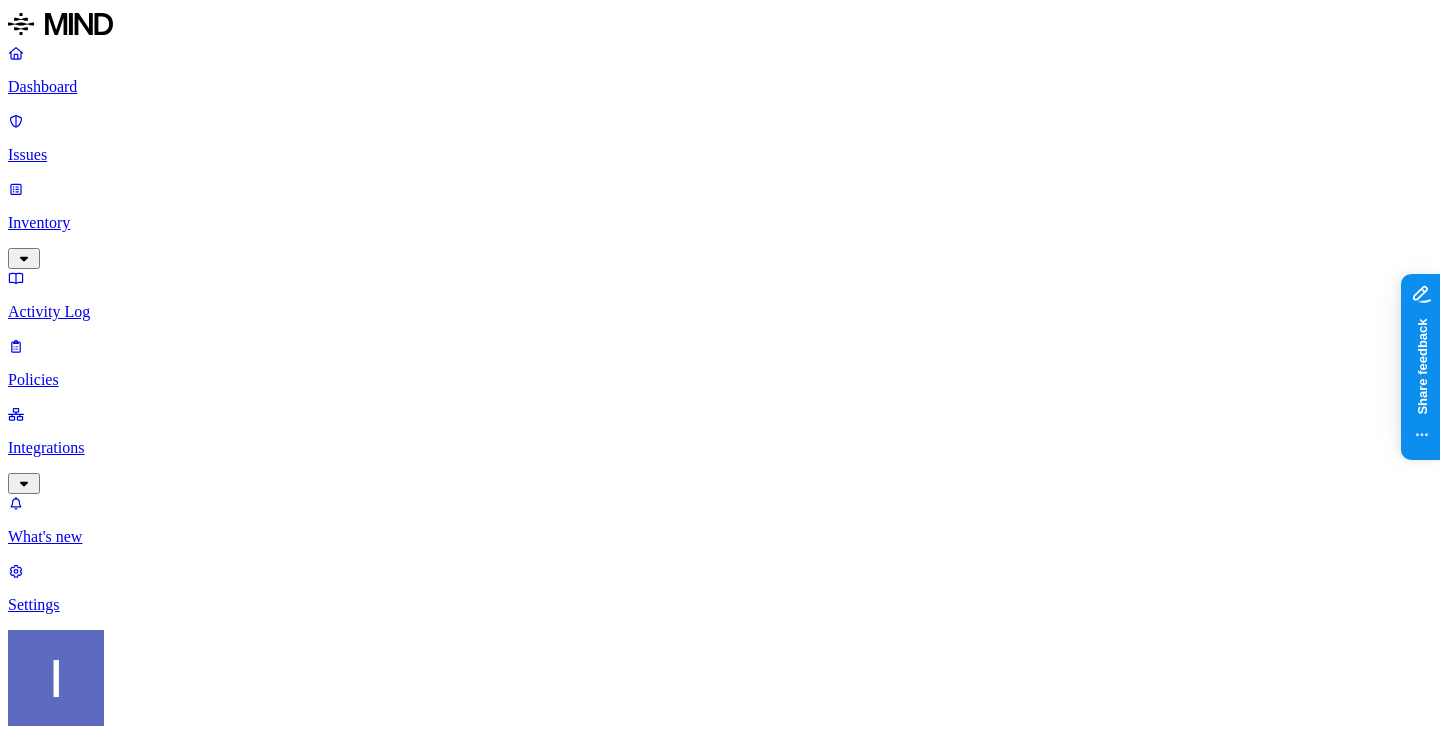 click on "Activity Log" at bounding box center (720, 312) 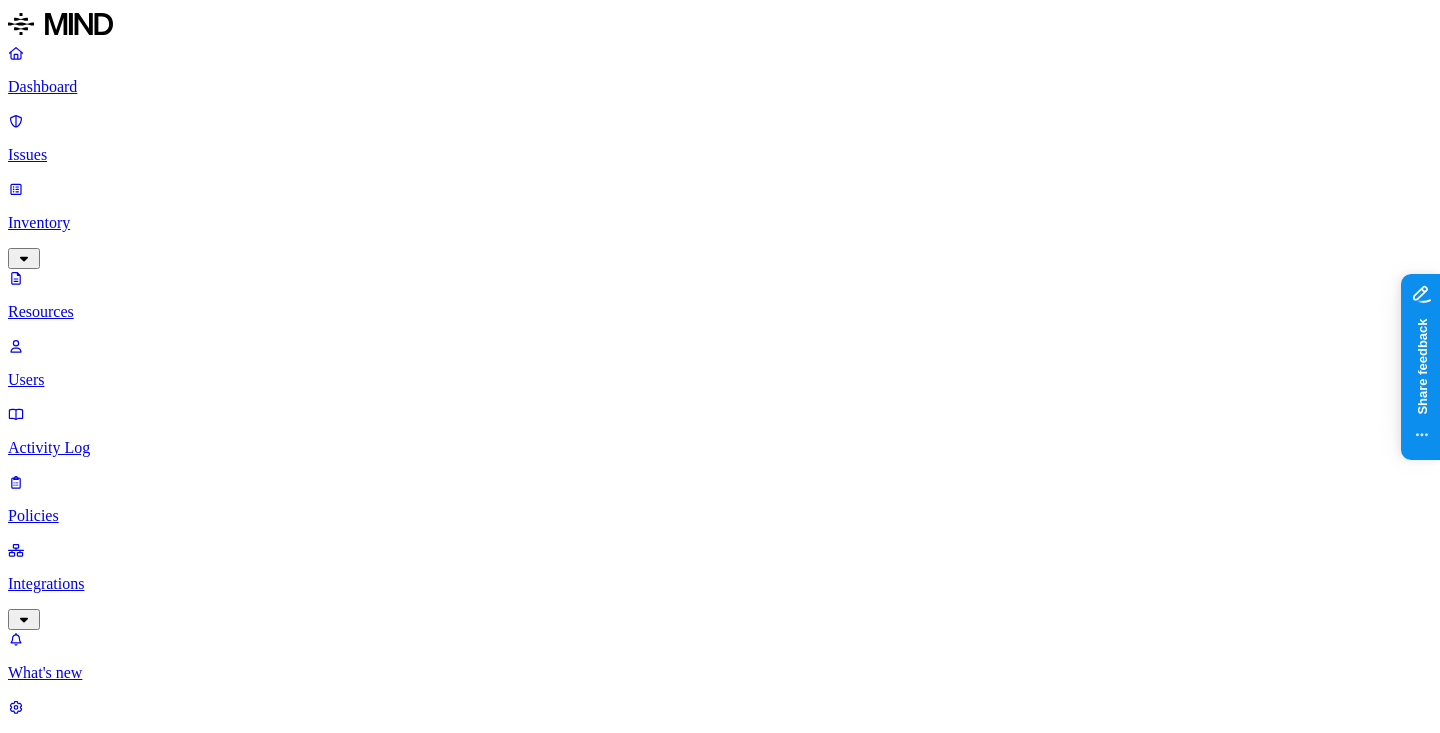 click on "Users" at bounding box center [720, 380] 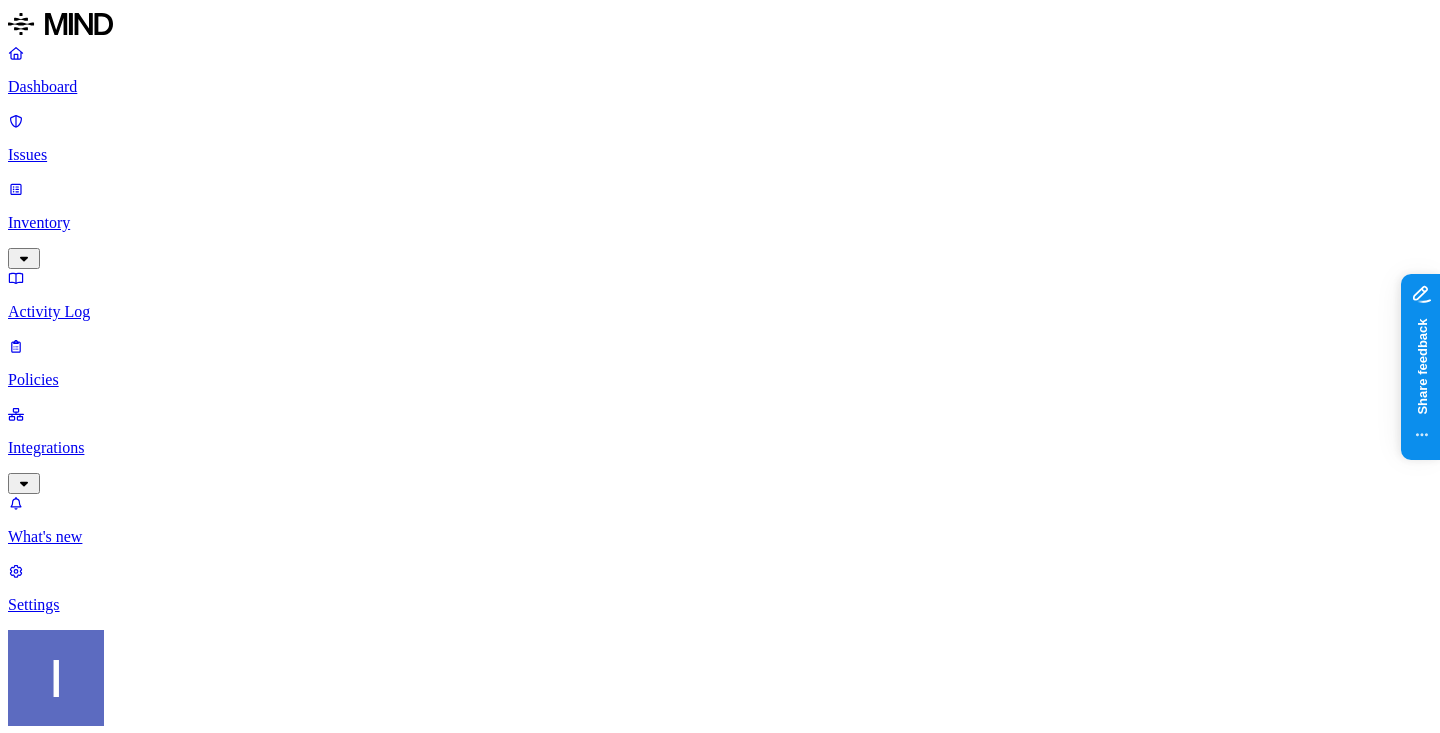 click on "Settings" at bounding box center [720, 605] 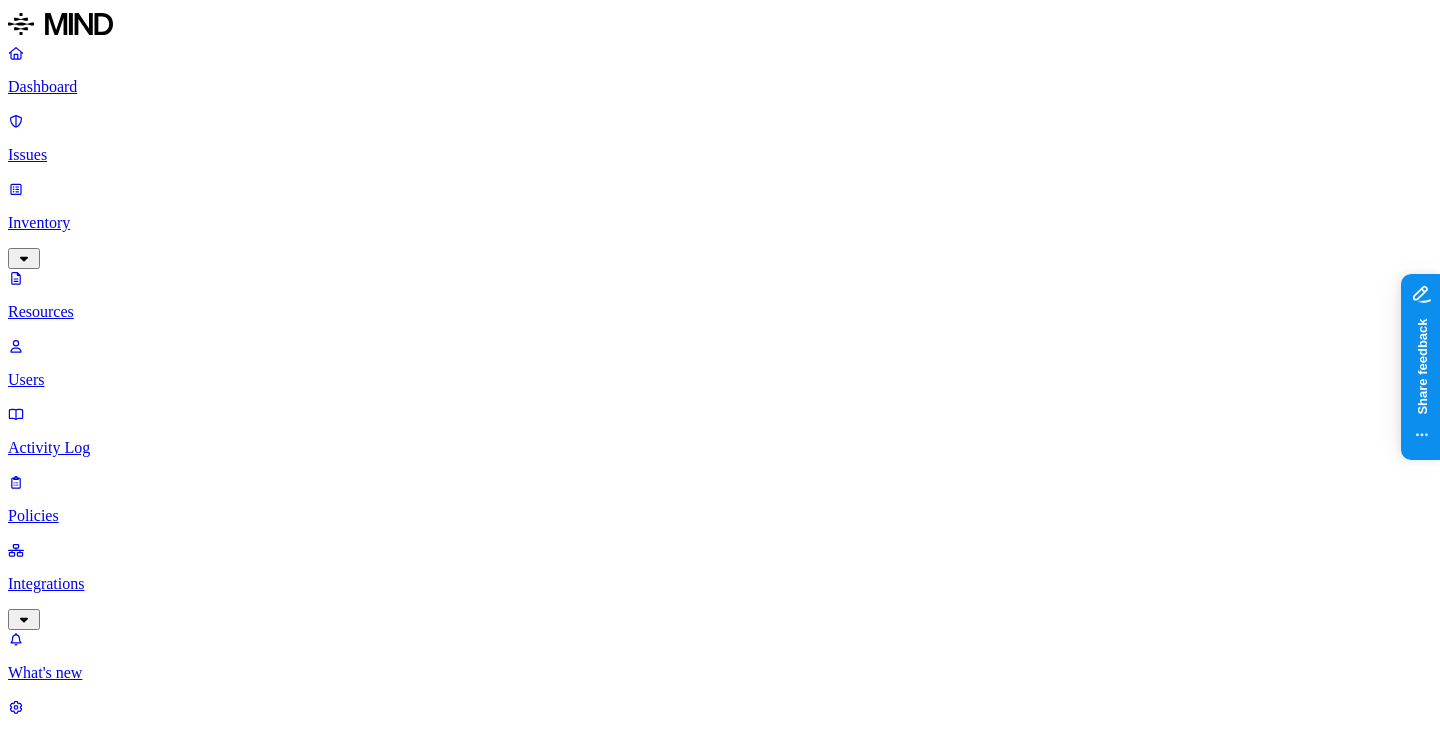 click on "Users" at bounding box center [720, 363] 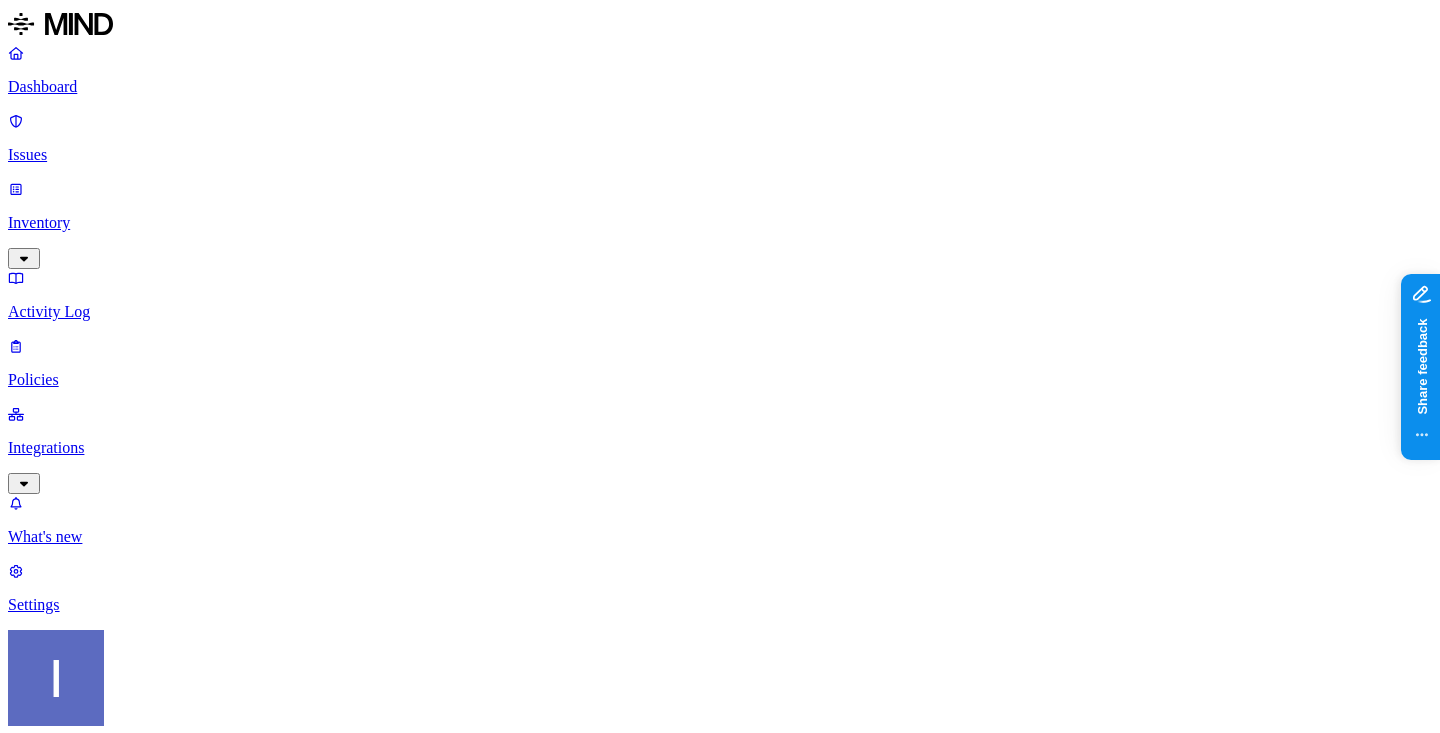 scroll, scrollTop: 69, scrollLeft: 0, axis: vertical 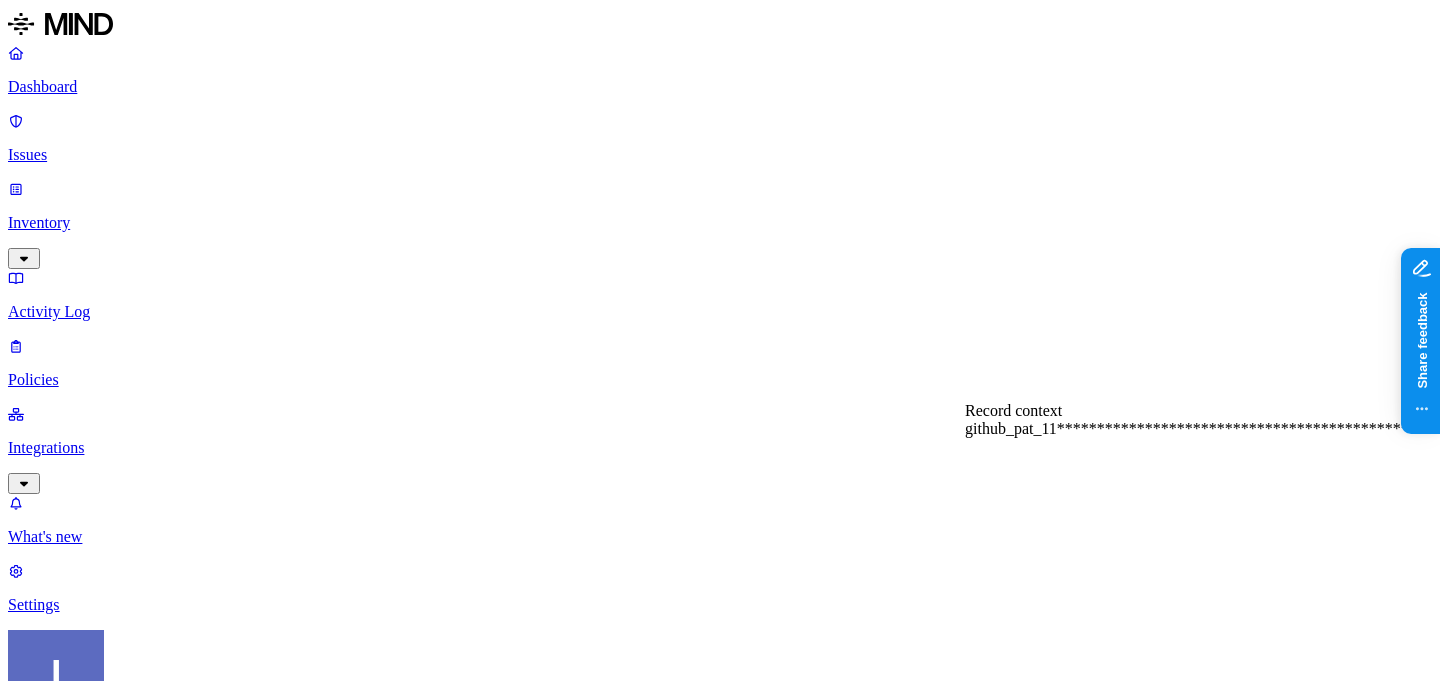 click 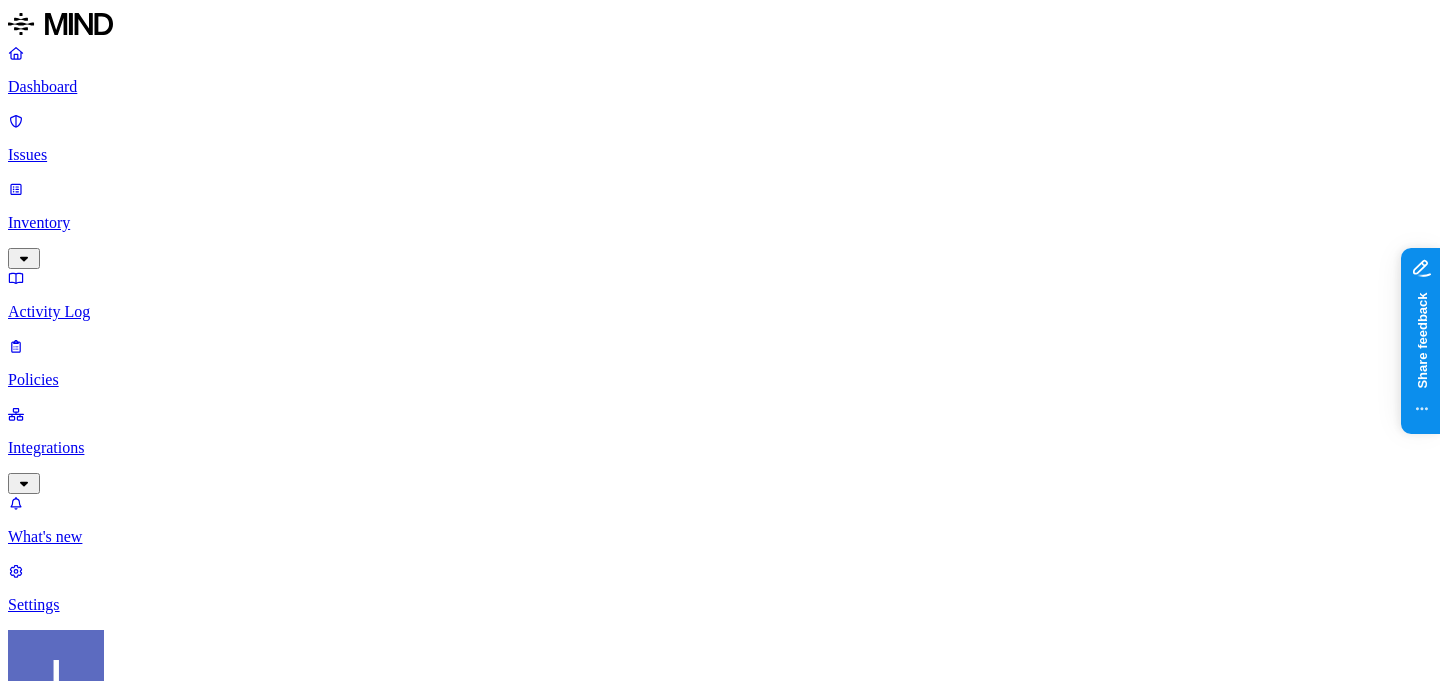 scroll, scrollTop: 162, scrollLeft: 0, axis: vertical 